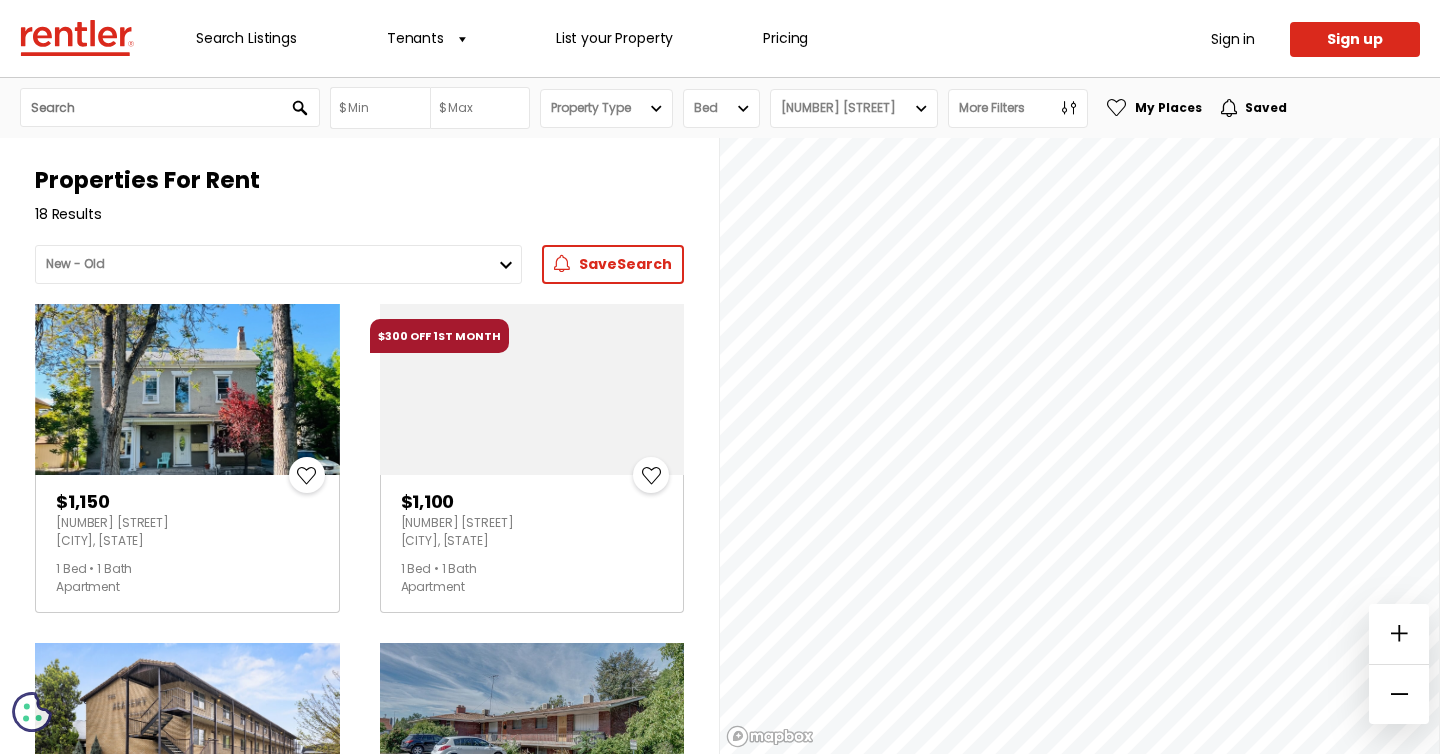 scroll, scrollTop: 0, scrollLeft: 0, axis: both 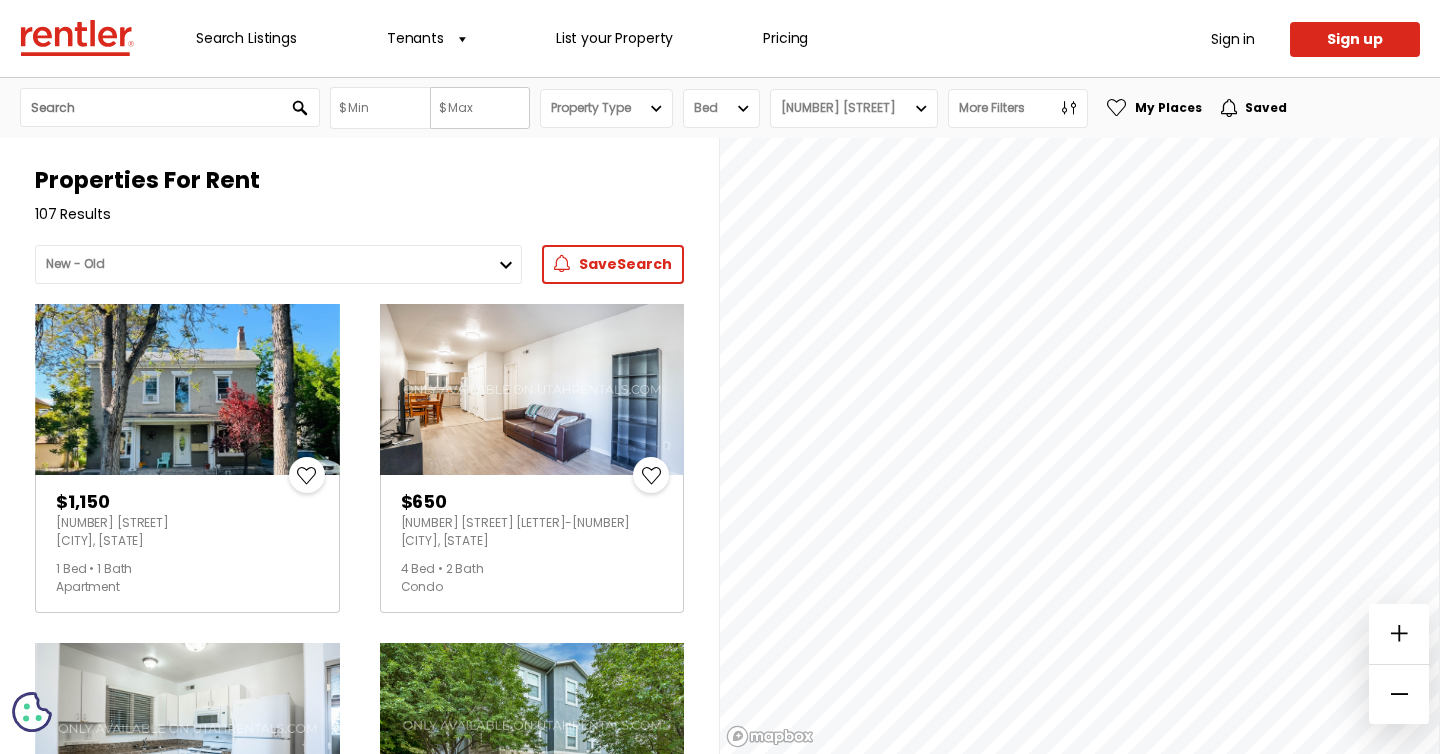 click at bounding box center [480, 108] 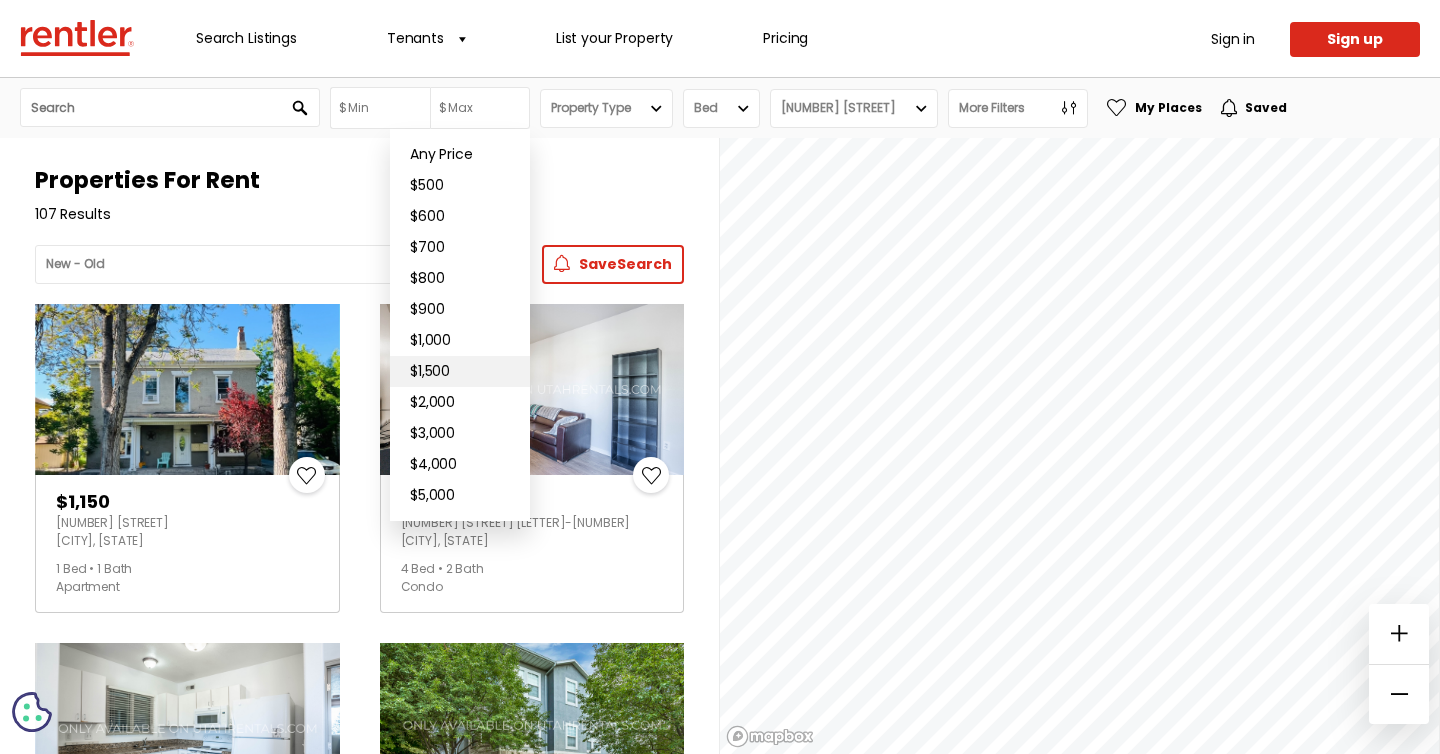 click on "$1,500" at bounding box center (460, 371) 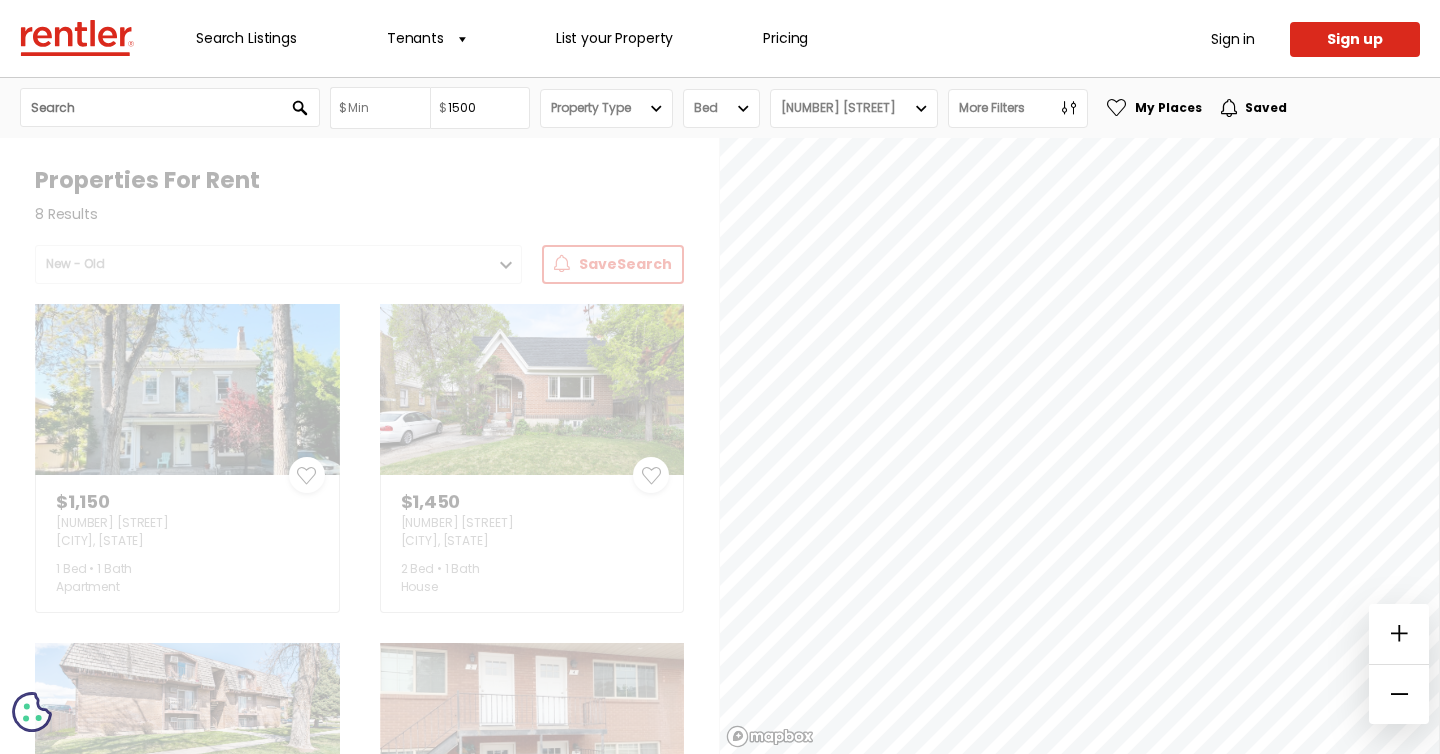 click on "Search
1500
Any Price
$500
$600
$700
$800
$900
$1,000
$1,500
$2,000
$3,000
$4,000
$5,000
Any Price
$500
$600
$700
$800
$900
$1,000
$1,500
$2,000
$3,000
$4,000
$5,000
Property Type
Property Type
House" at bounding box center [720, 416] 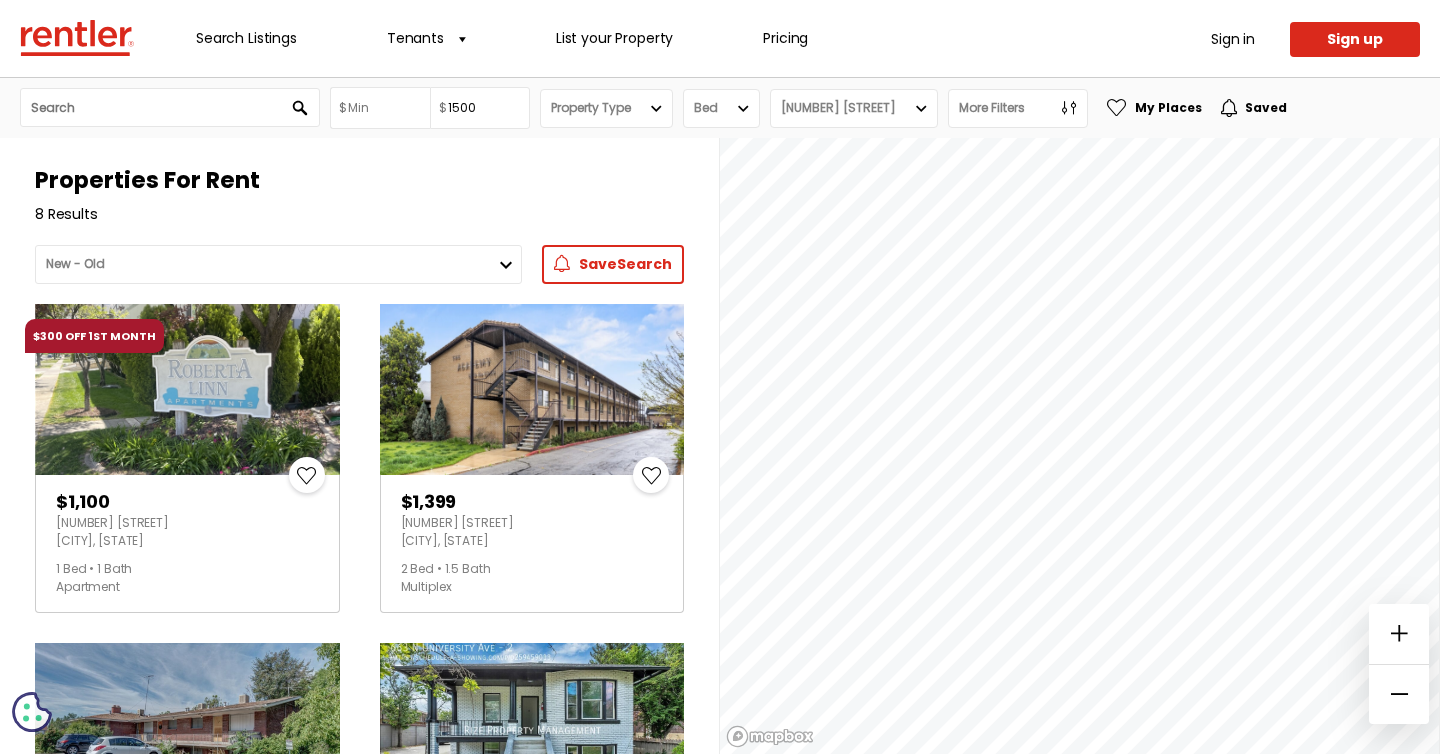 click on "Search
1500
Any Price
$500
$600
$700
$800
$900
$1,000
$1,500
$2,000
$3,000
$4,000
$5,000
Any Price
$500
$600
$700
$800
$900
$1,000
$1,500
$2,000
$3,000
$4,000
$5,000
Property Type
Property Type
House" at bounding box center (720, 416) 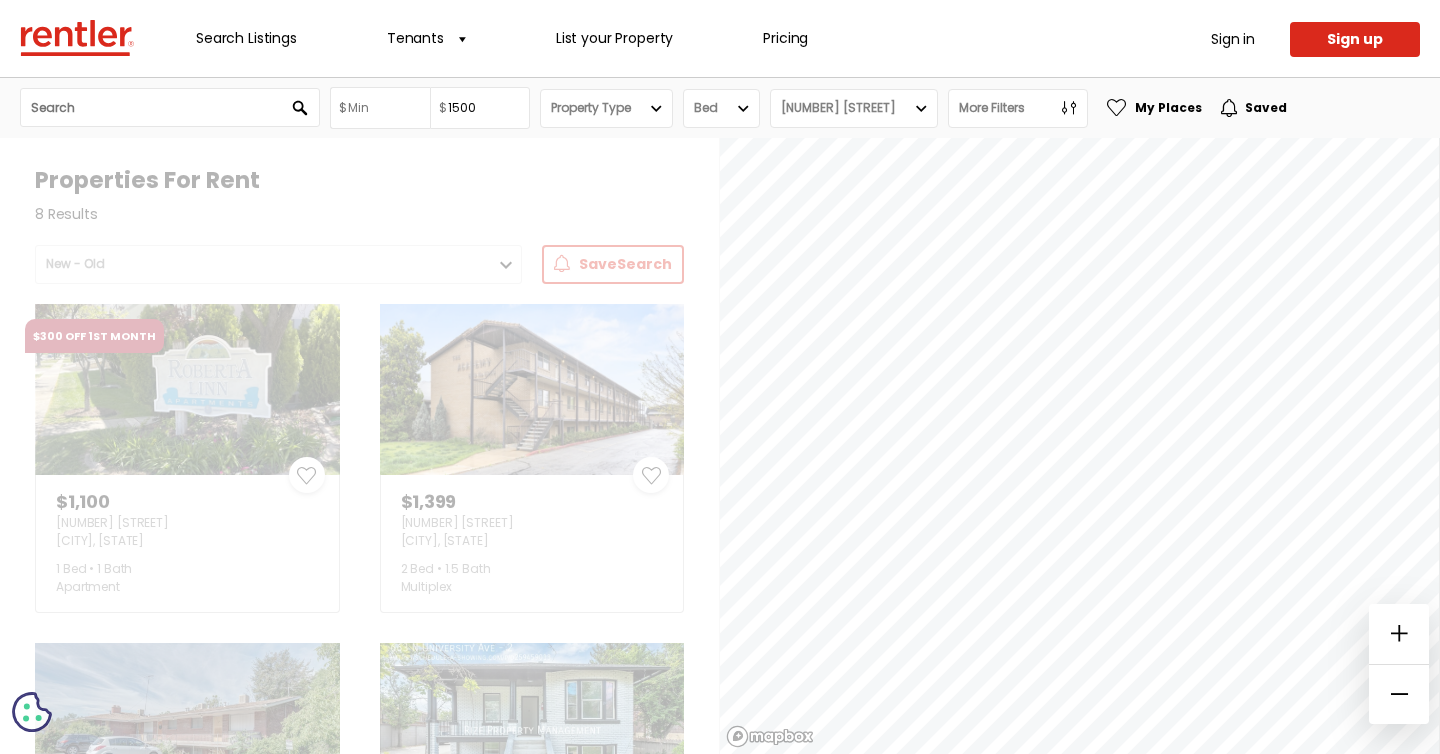 click on "Search
1500
Any Price
$500
$600
$700
$800
$900
$1,000
$1,500
$2,000
$3,000
$4,000
$5,000
Any Price
$500
$600
$700
$800
$900
$1,000
$1,500
$2,000
$3,000
$4,000
$5,000
Property Type
Property Type
House" at bounding box center (720, 416) 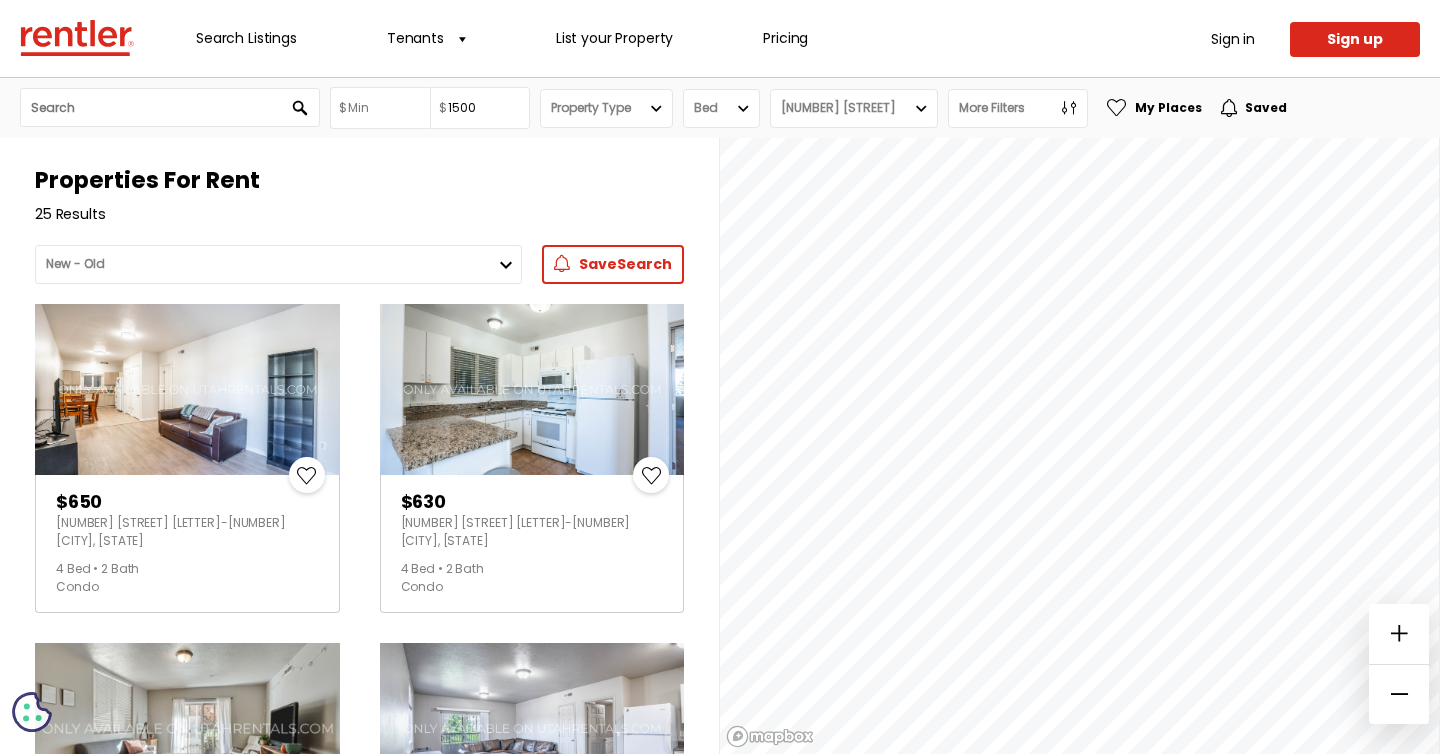 click on "Opens in a new window   Opens an external website   Opens an external website in a new window                 This website utilizes technologies such as cookies to enable essential site functionality, as well as for analytics, personalization, and targeted advertising.             Privacy Policy               Accept       Deny Non-Essential                                                             Close Cookie Preferences
Rentler
Search Listings
Tenants
Overview
Listings
Applications
Screenings
Payments
Maintenance
List your Property
Pricing" at bounding box center [720, 416] 